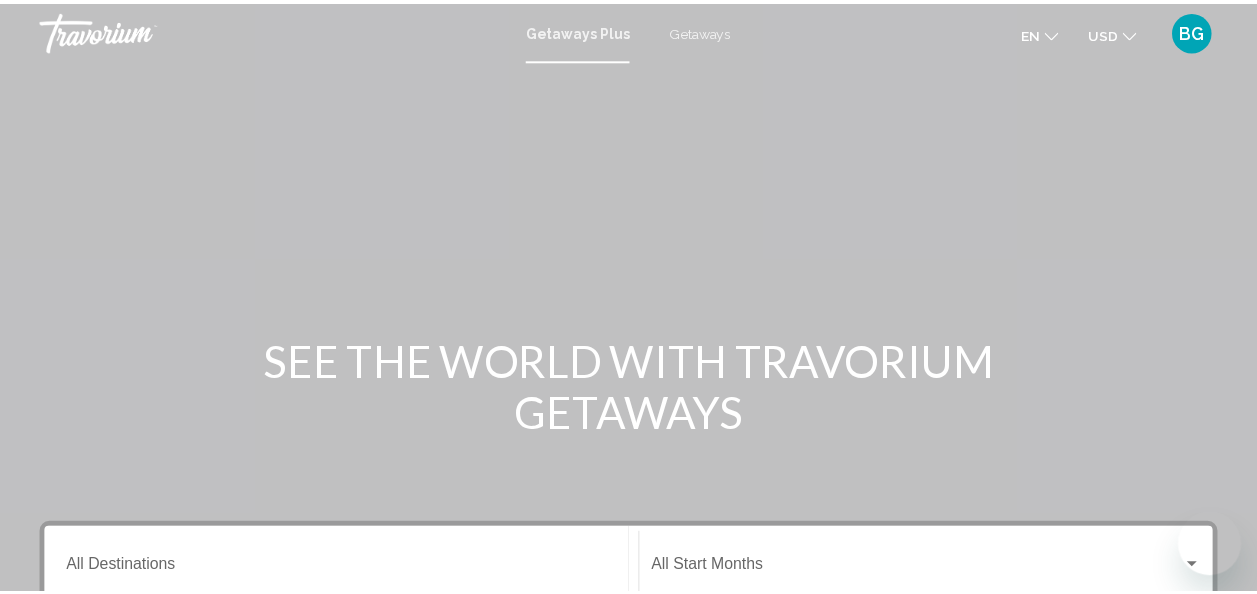 scroll, scrollTop: 0, scrollLeft: 0, axis: both 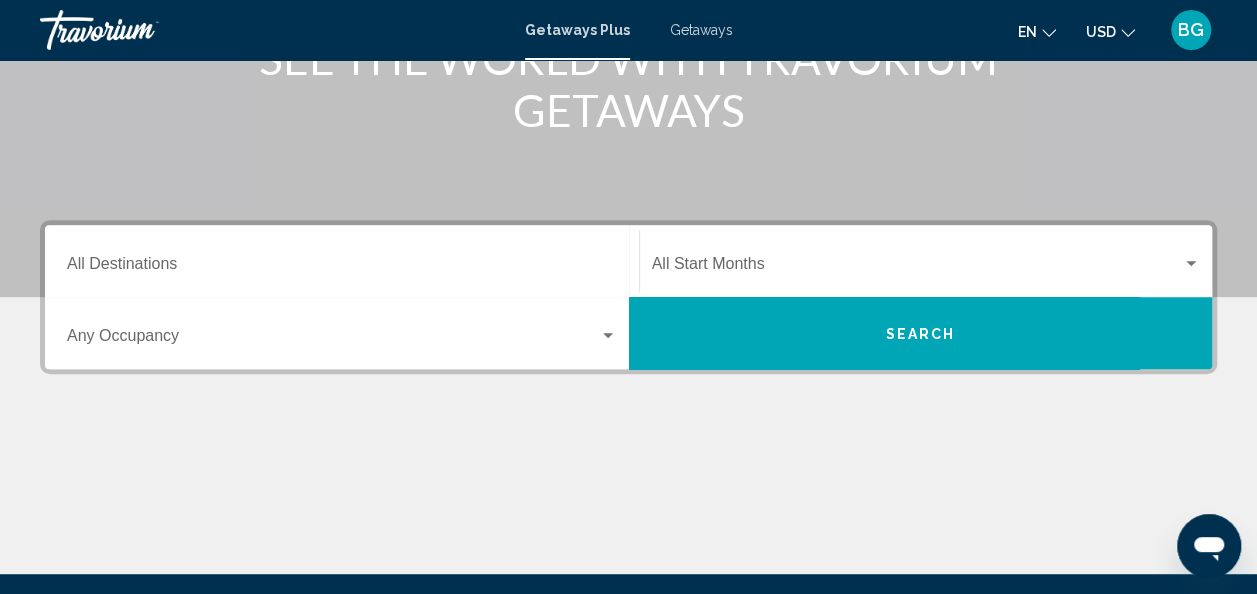 click on "Destination All Destinations" at bounding box center (342, 261) 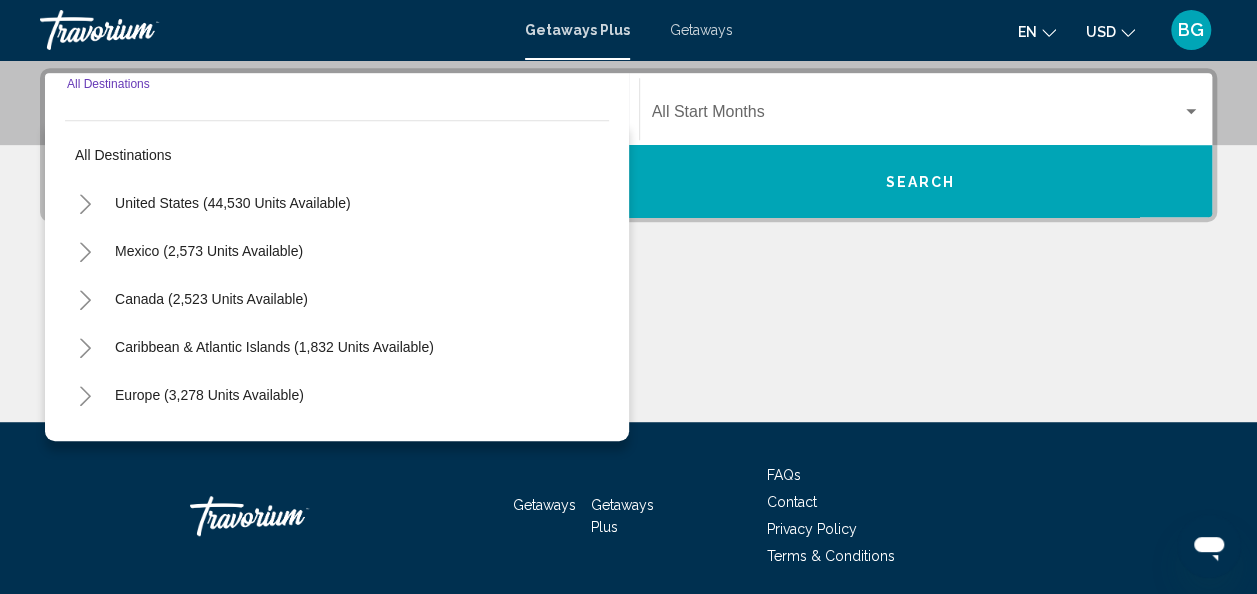 scroll, scrollTop: 458, scrollLeft: 0, axis: vertical 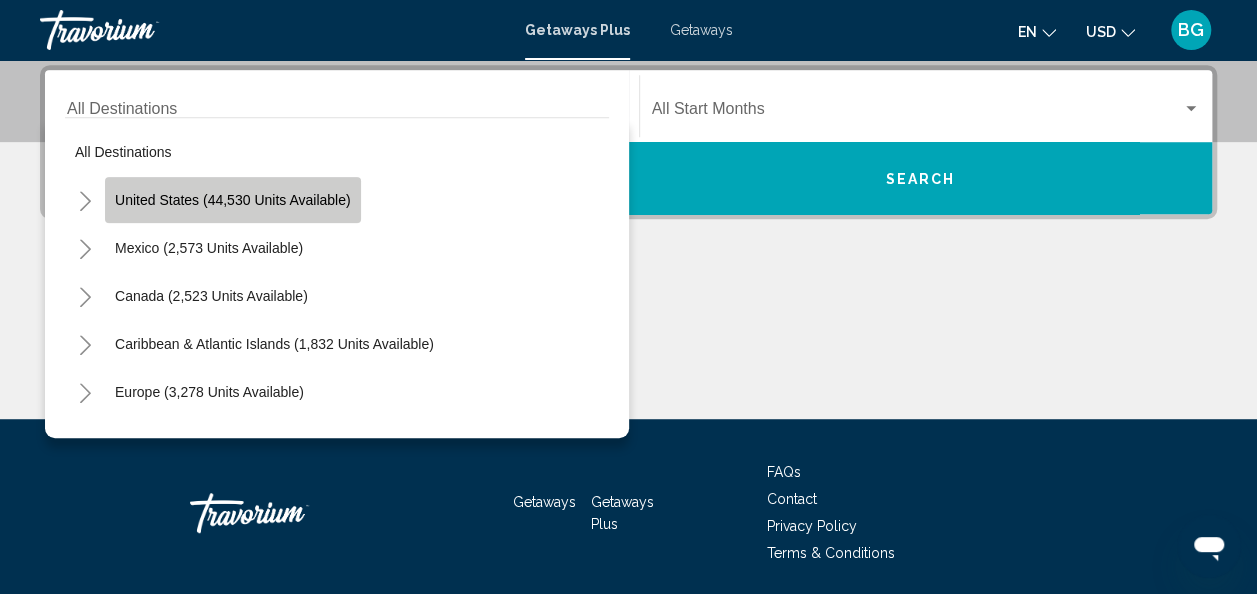 click on "United States (44,530 units available)" 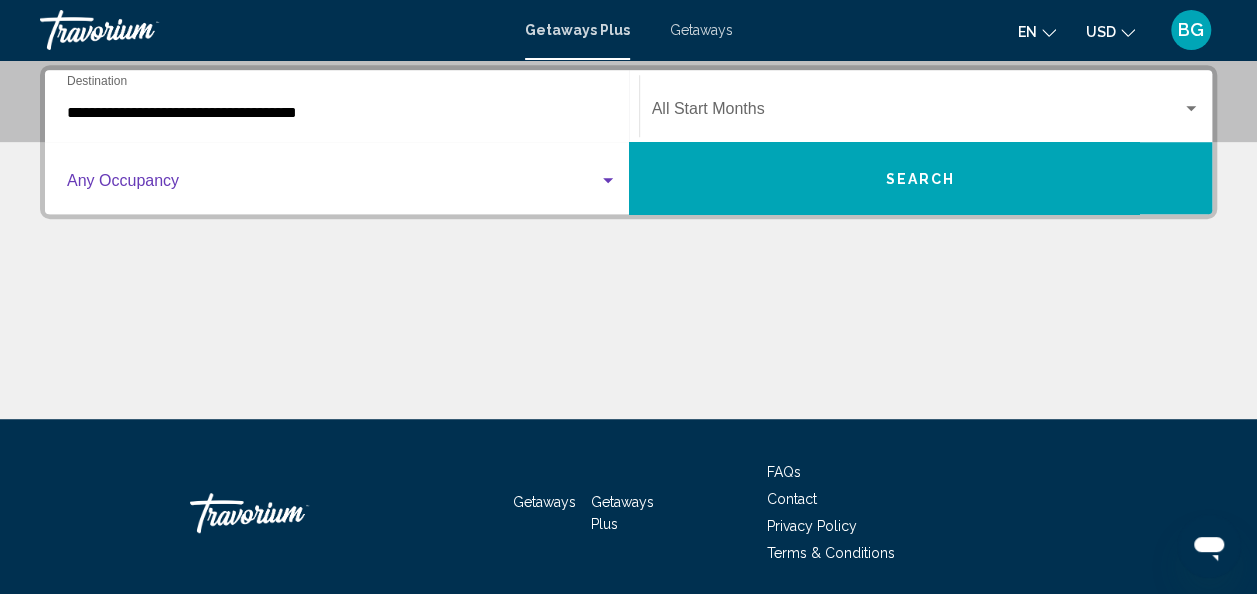 click at bounding box center [333, 185] 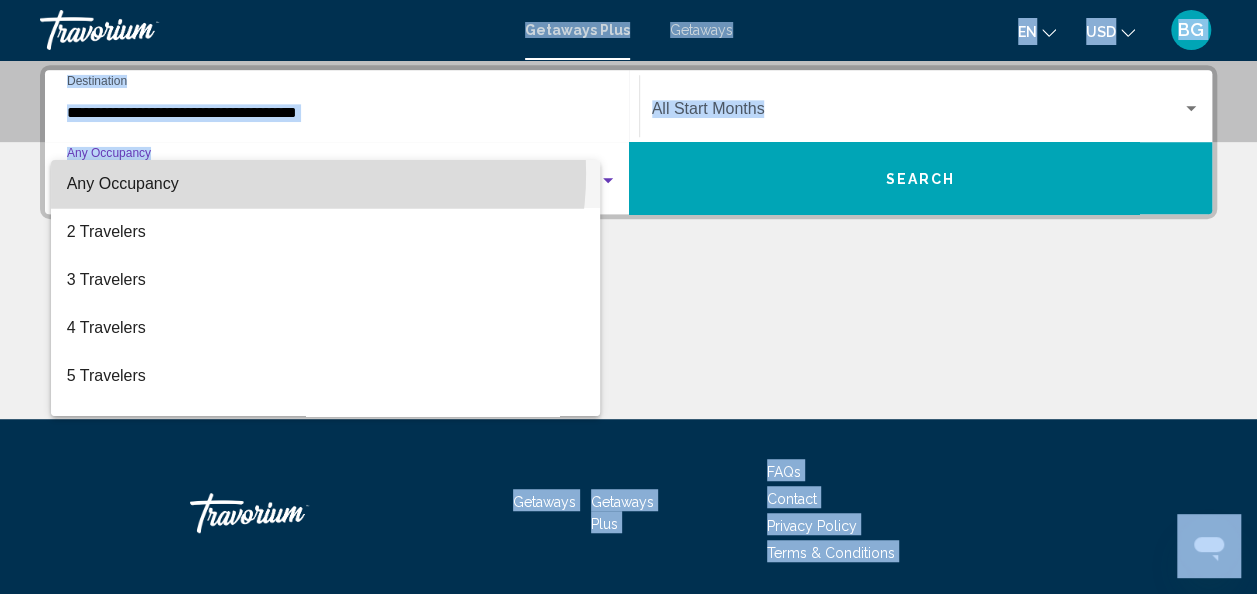 click on "Any Occupancy" at bounding box center [326, 184] 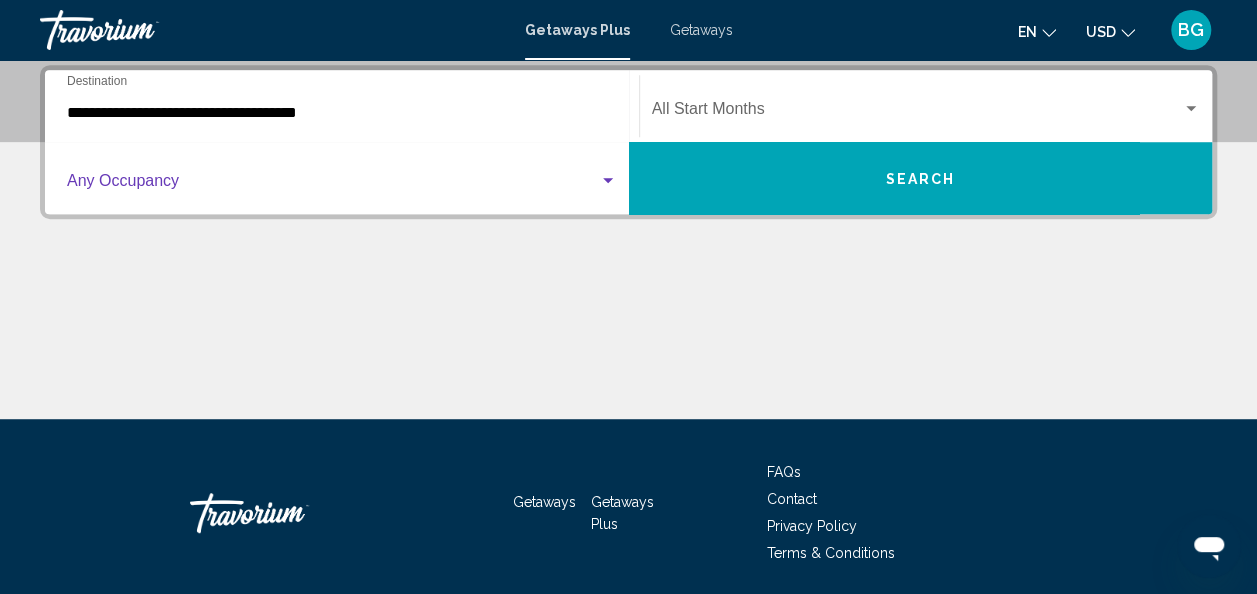 click at bounding box center [333, 185] 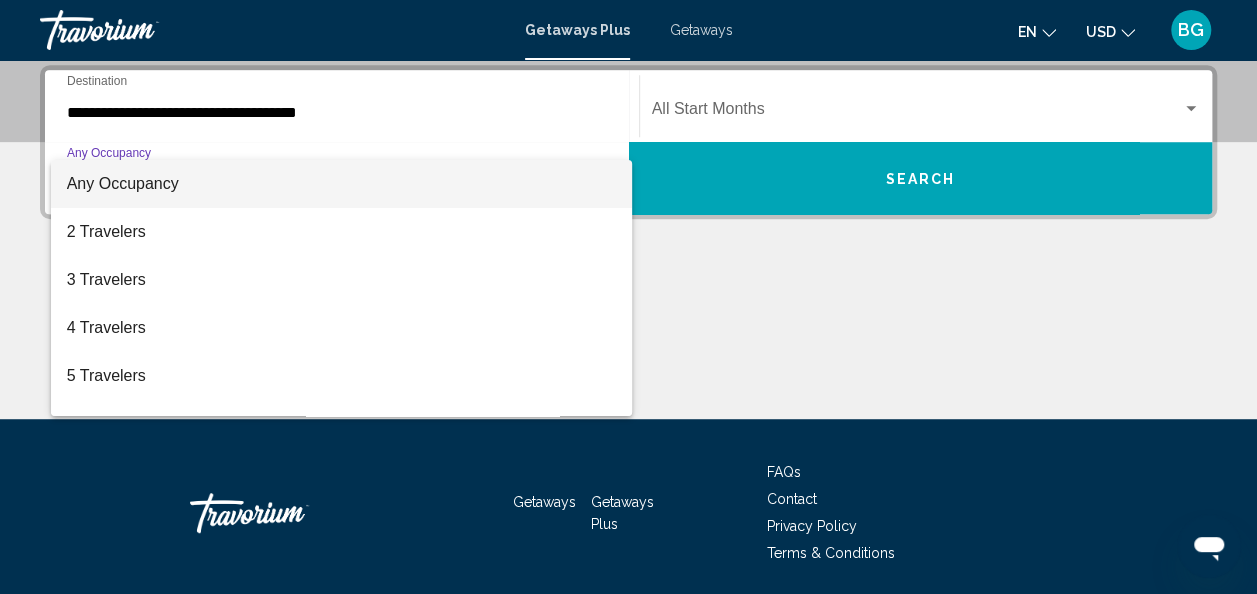 click at bounding box center [628, 297] 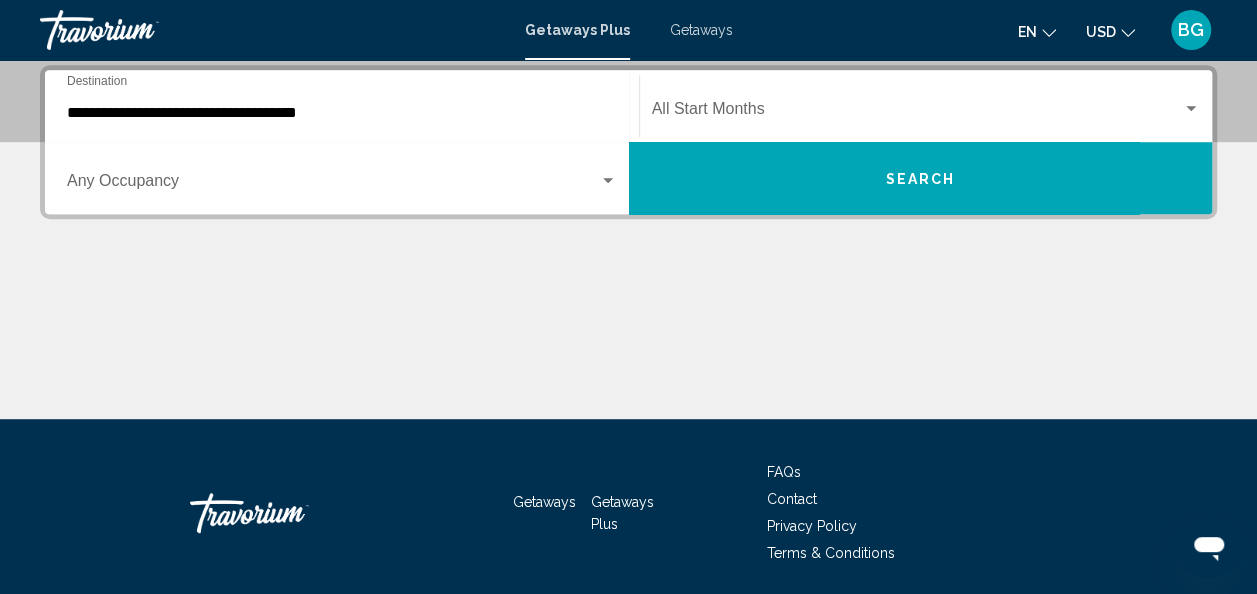 click on "**********" at bounding box center [342, 113] 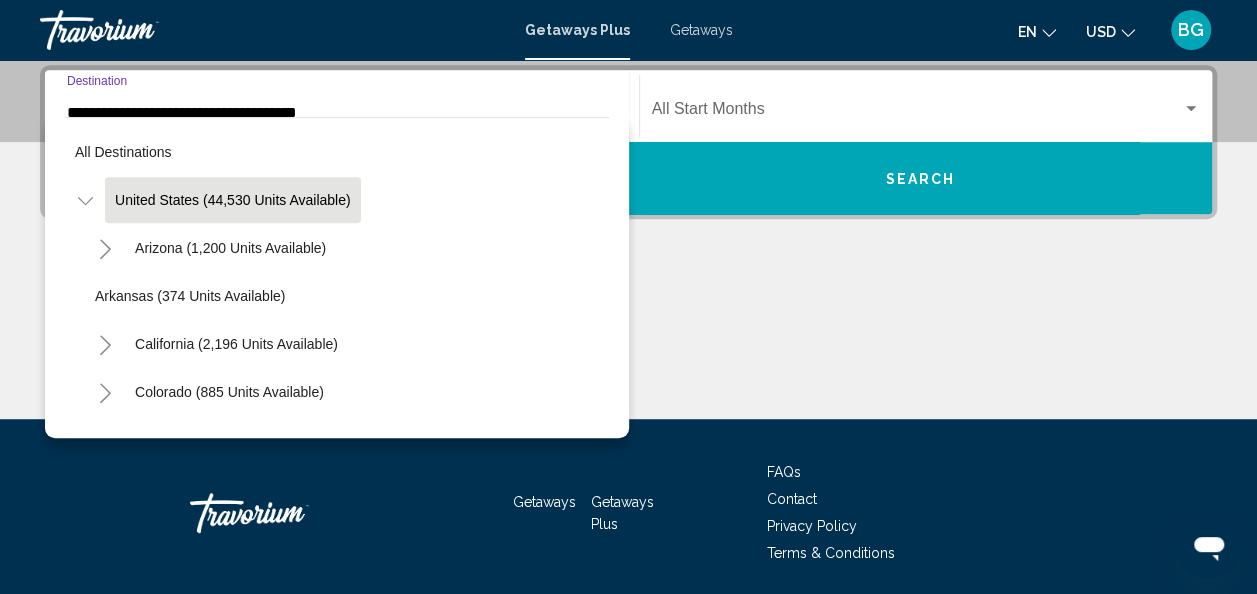 scroll, scrollTop: 360, scrollLeft: 0, axis: vertical 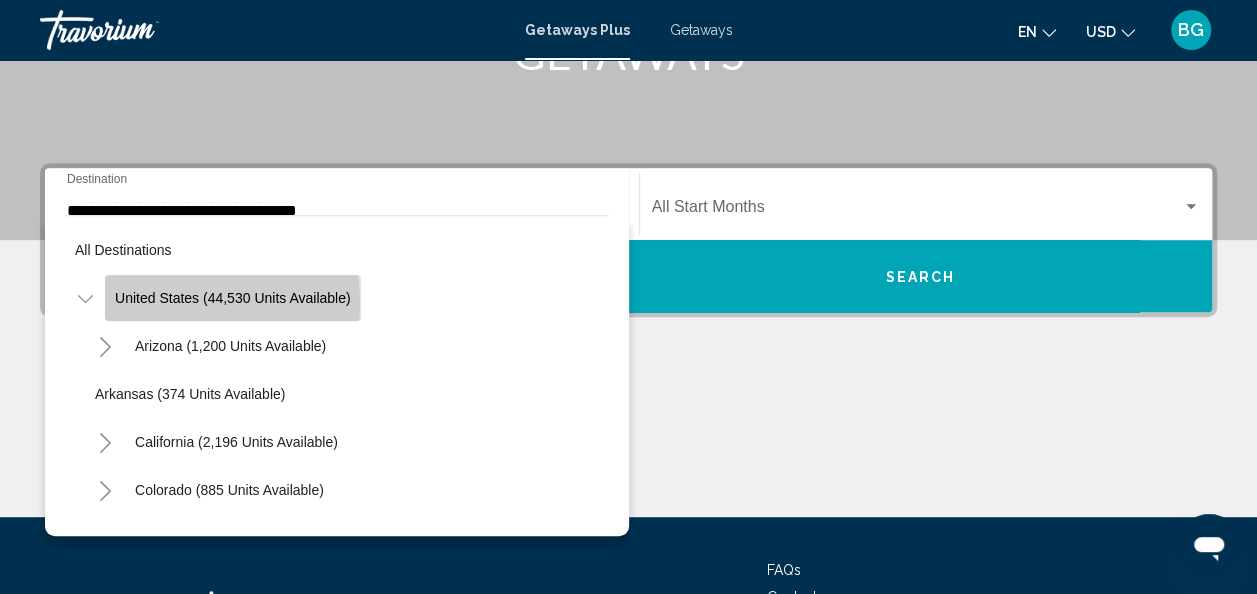 click on "United States (44,530 units available)" 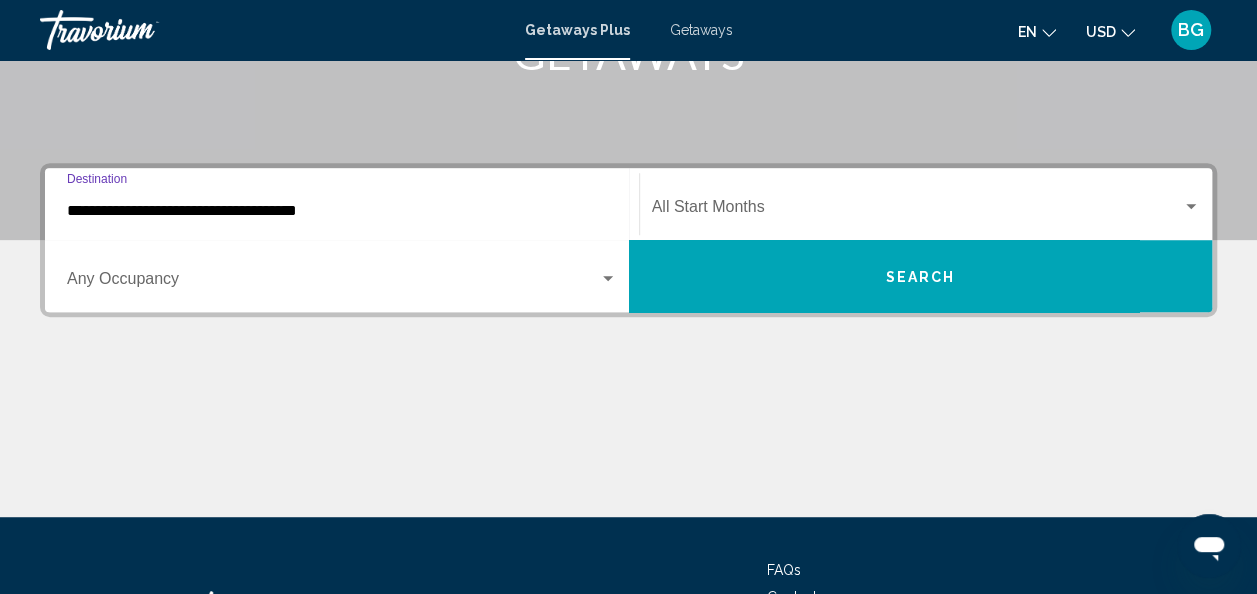 scroll, scrollTop: 458, scrollLeft: 0, axis: vertical 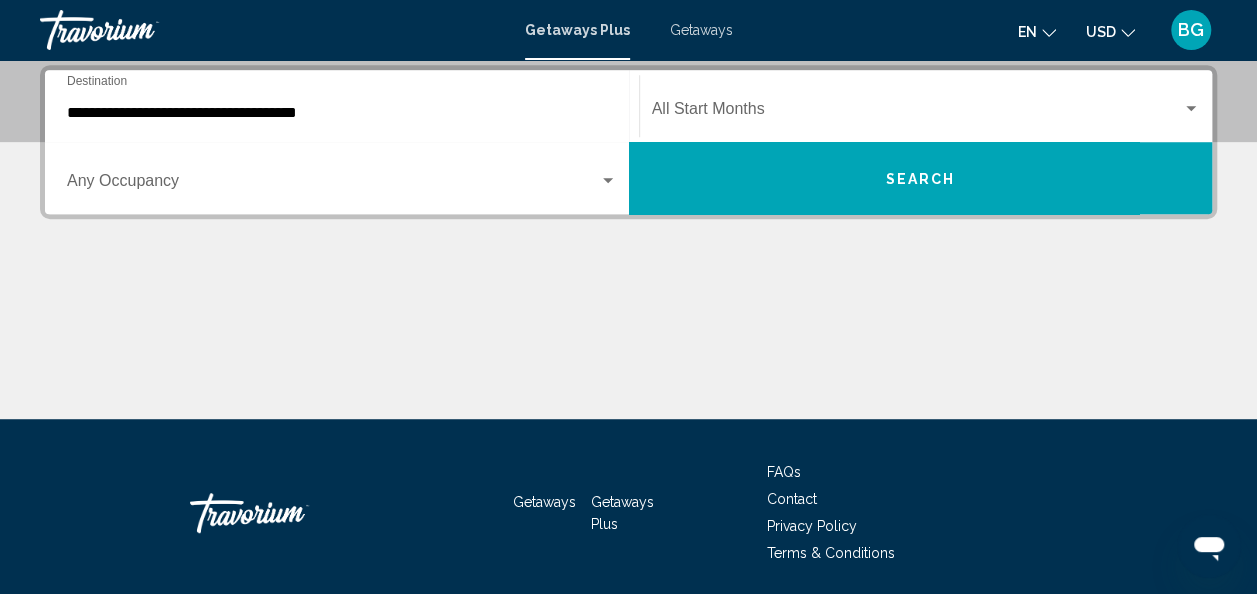 click on "**********" at bounding box center [342, 106] 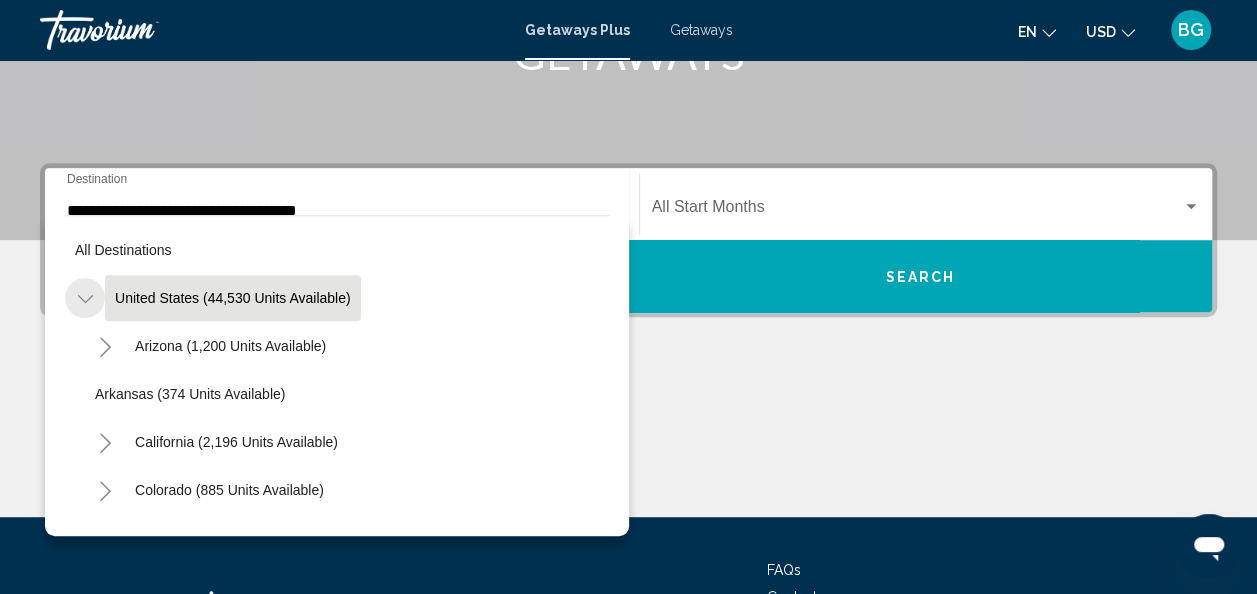 click 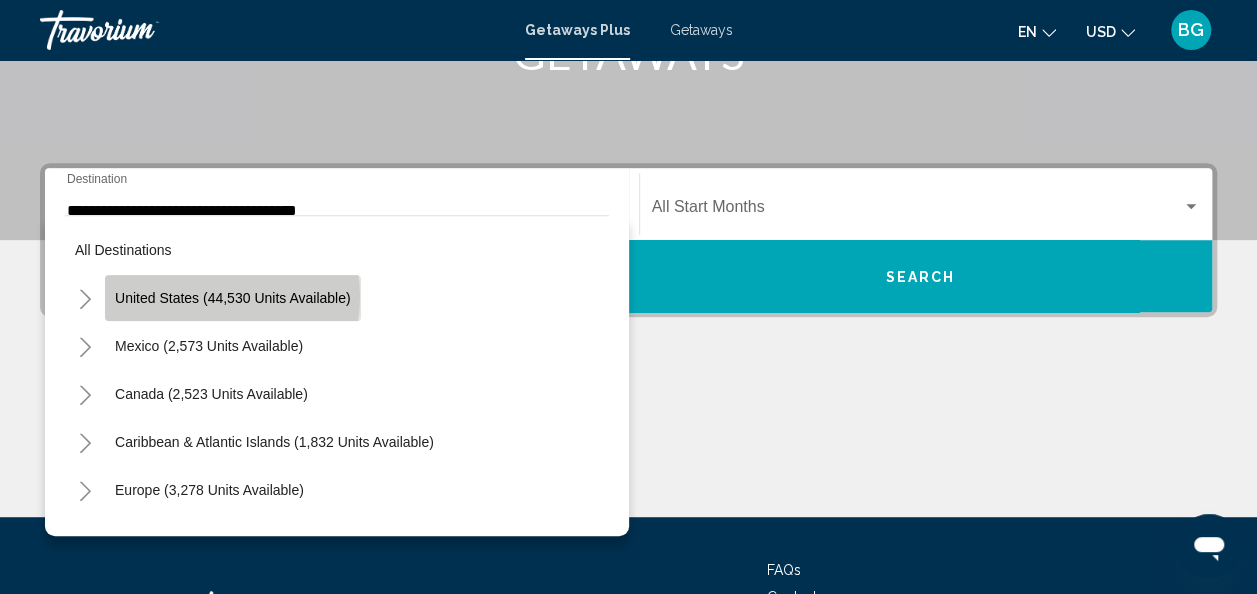 click on "United States (44,530 units available)" 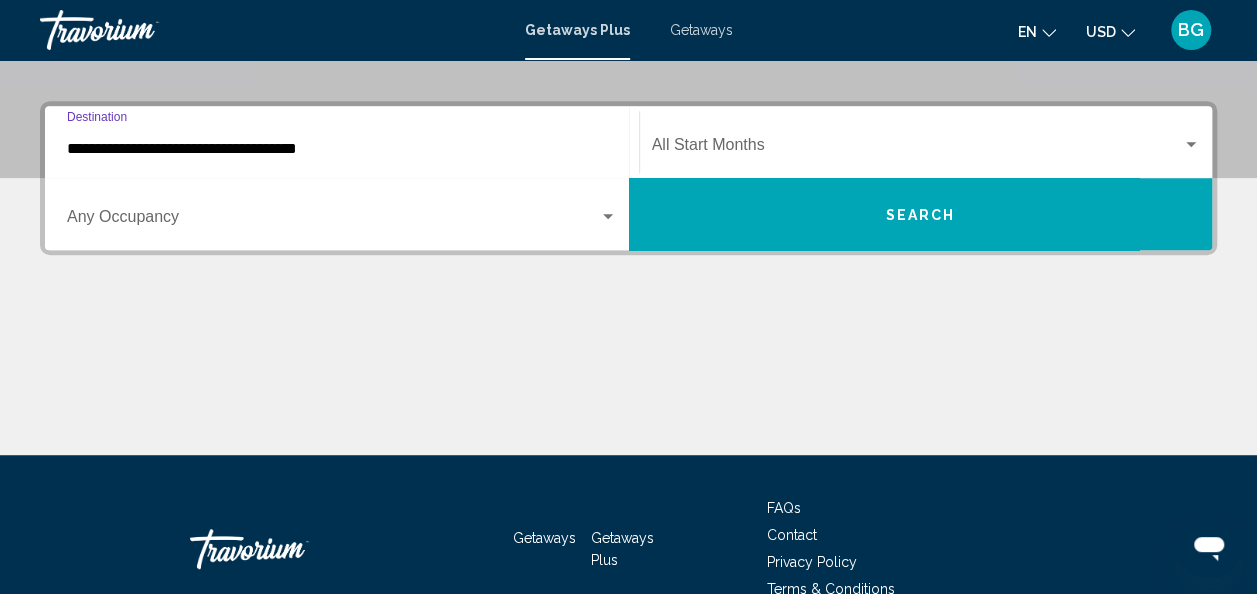 scroll, scrollTop: 458, scrollLeft: 0, axis: vertical 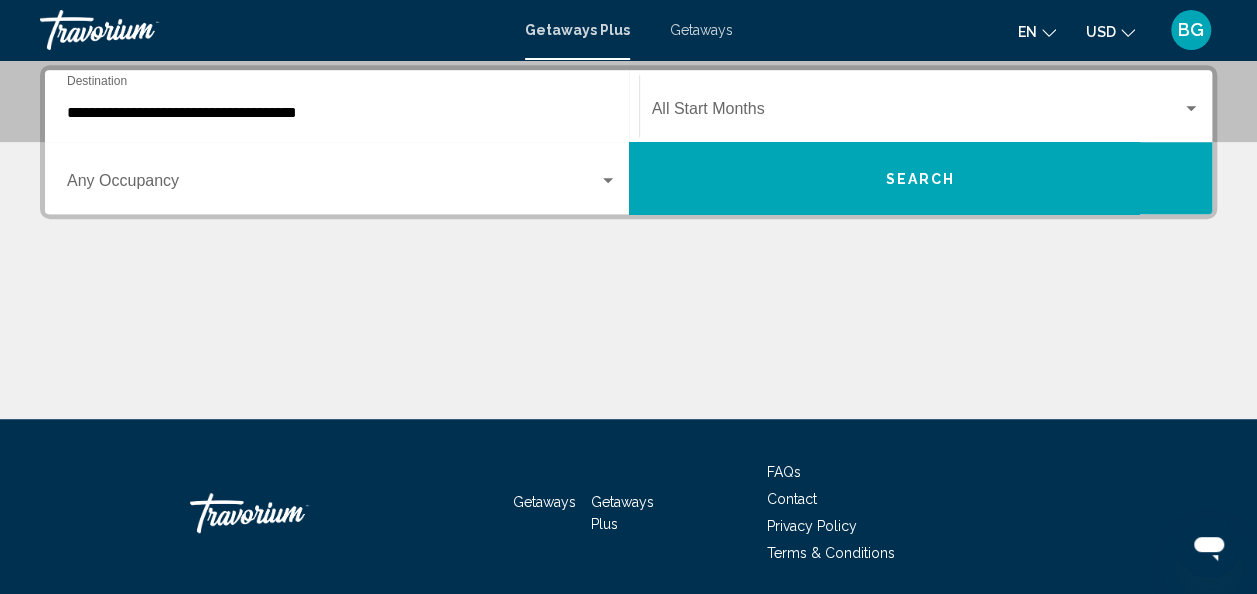 click on "Getaways Plus  Getaways en
English Español Français Italiano Português русский USD
USD ($) MXN (Mex$) CAD (Can$) GBP (£) EUR (€) AUD (A$) NZD (NZ$) CNY (CN¥) BG Login" at bounding box center [628, 30] 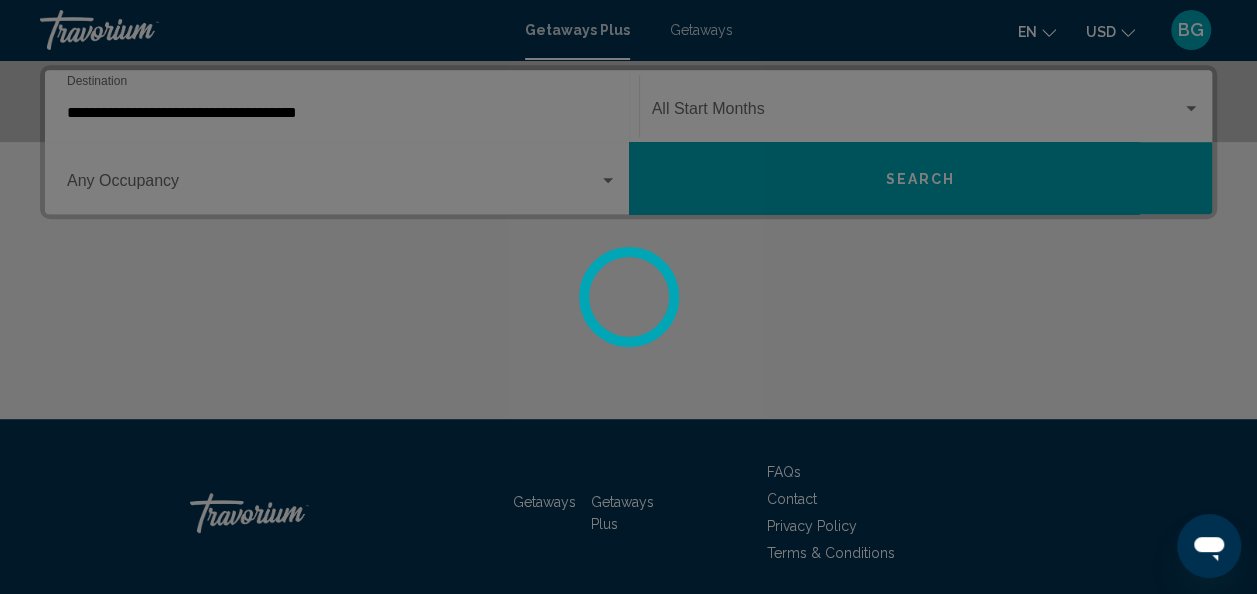scroll, scrollTop: 0, scrollLeft: 0, axis: both 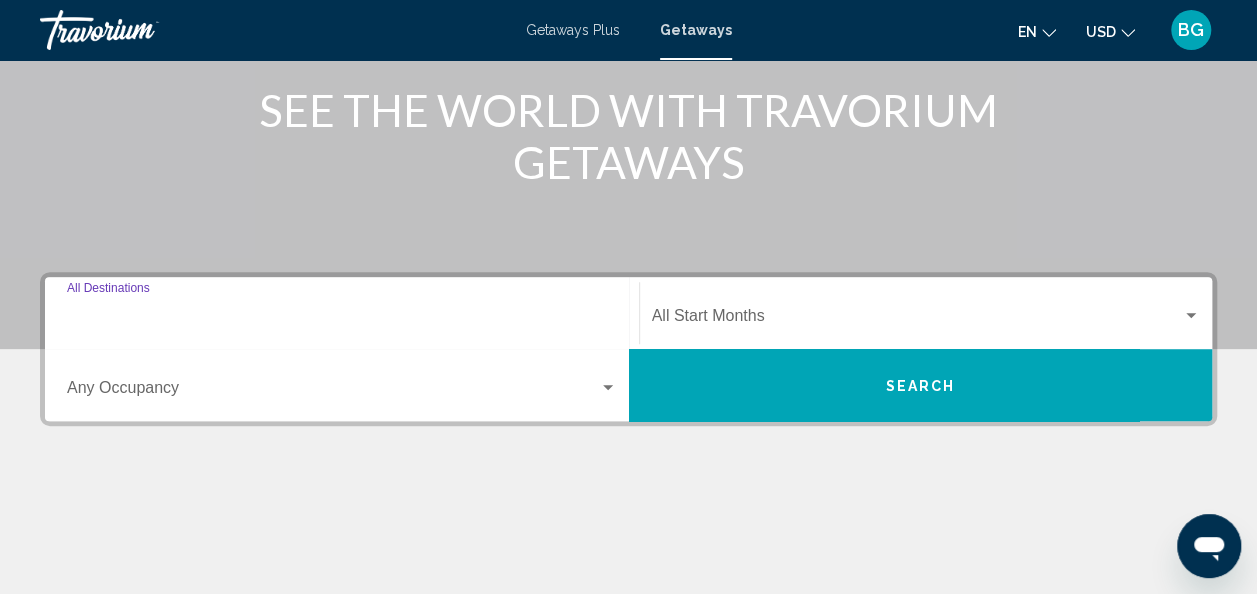 click on "Destination All Destinations" at bounding box center (342, 320) 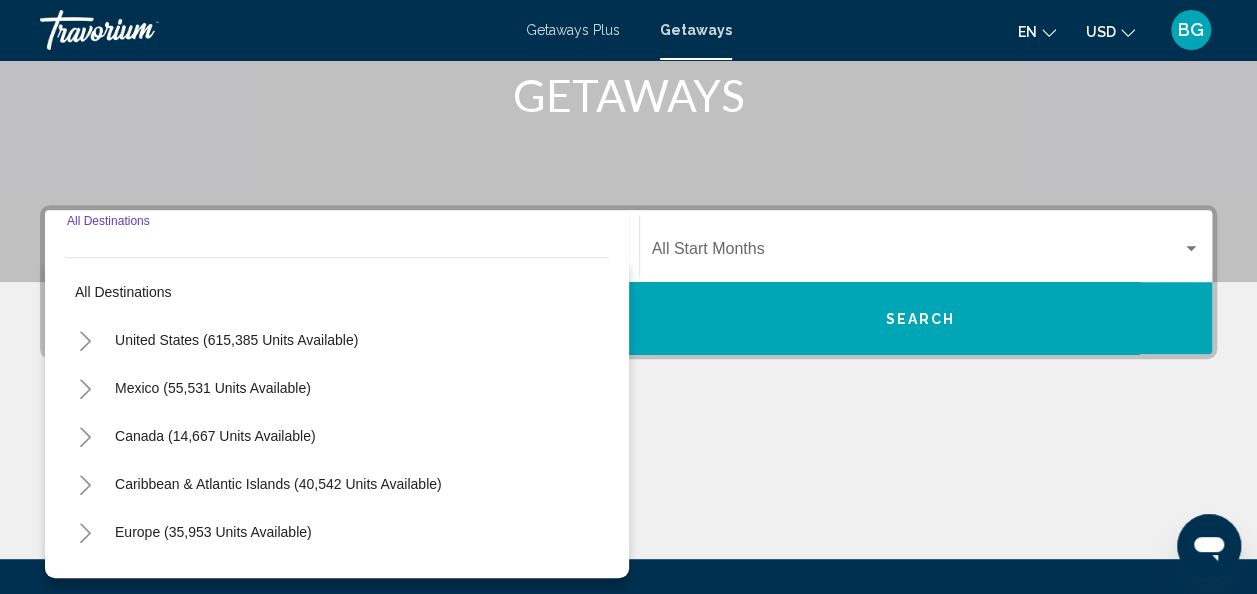 scroll, scrollTop: 458, scrollLeft: 0, axis: vertical 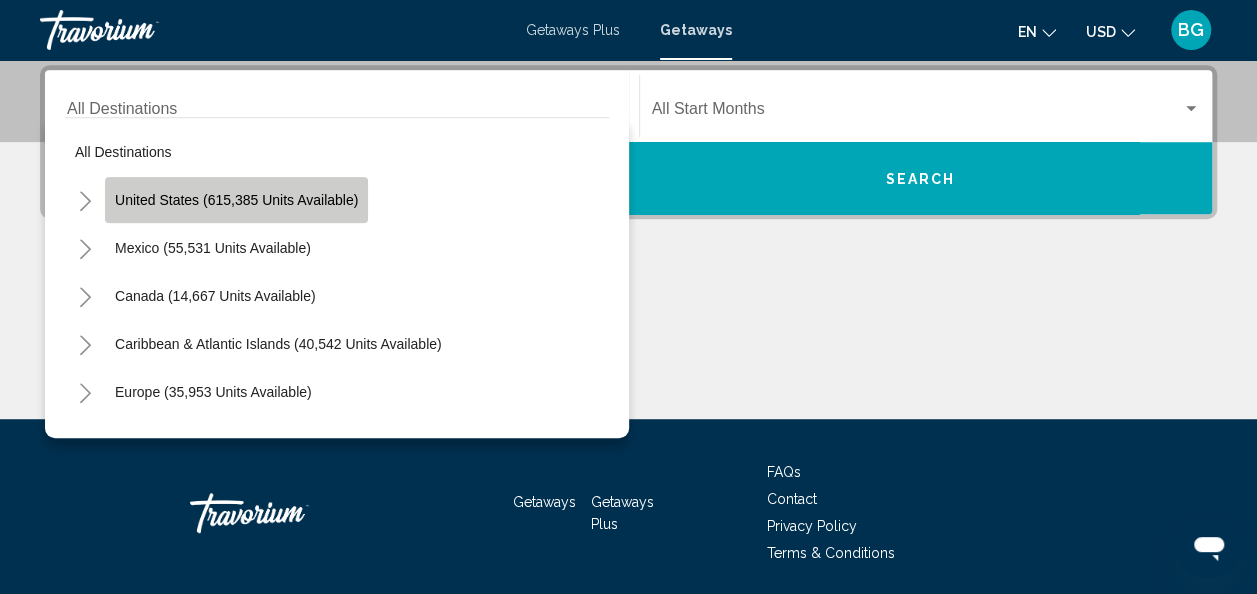 click on "United States (615,385 units available)" 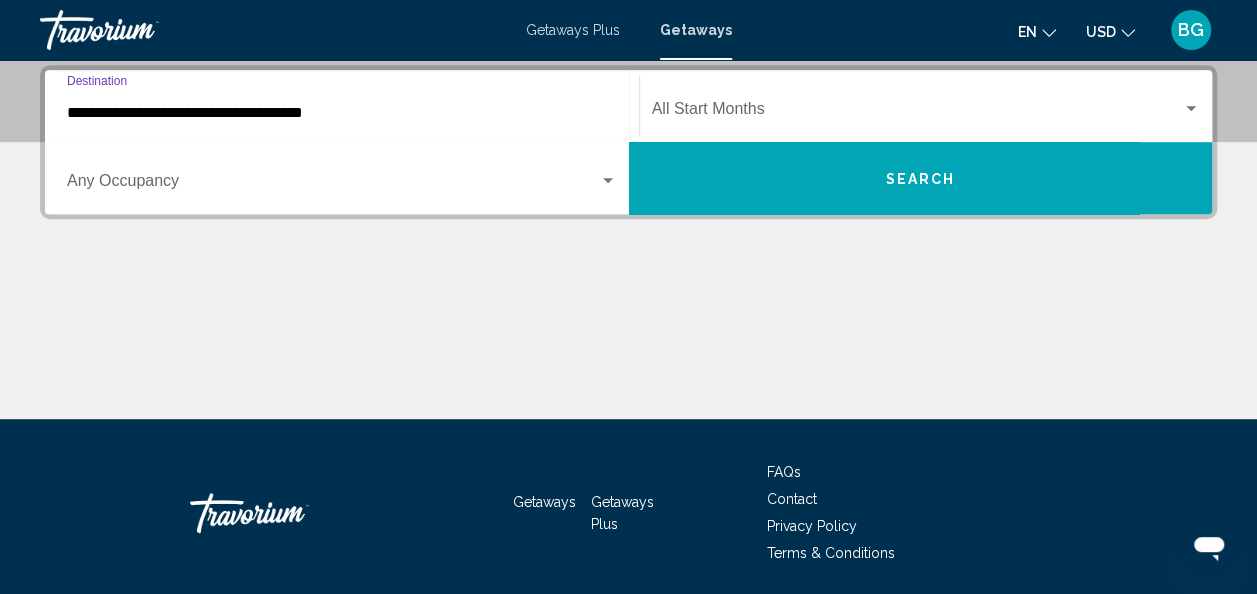 click on "**********" at bounding box center (342, 113) 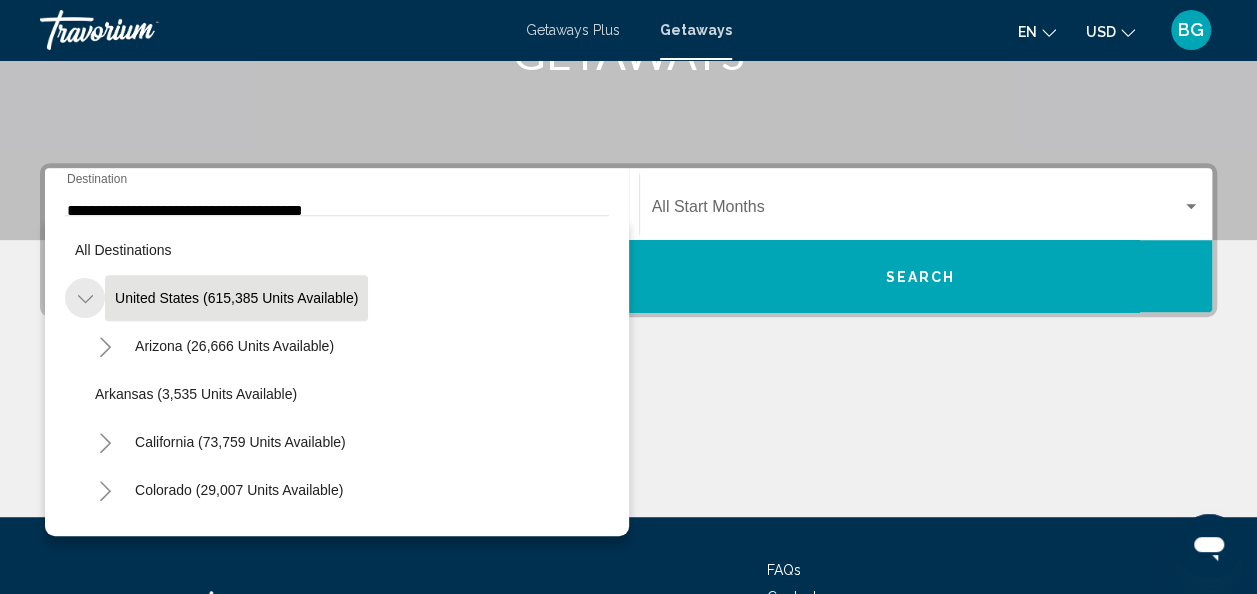 click 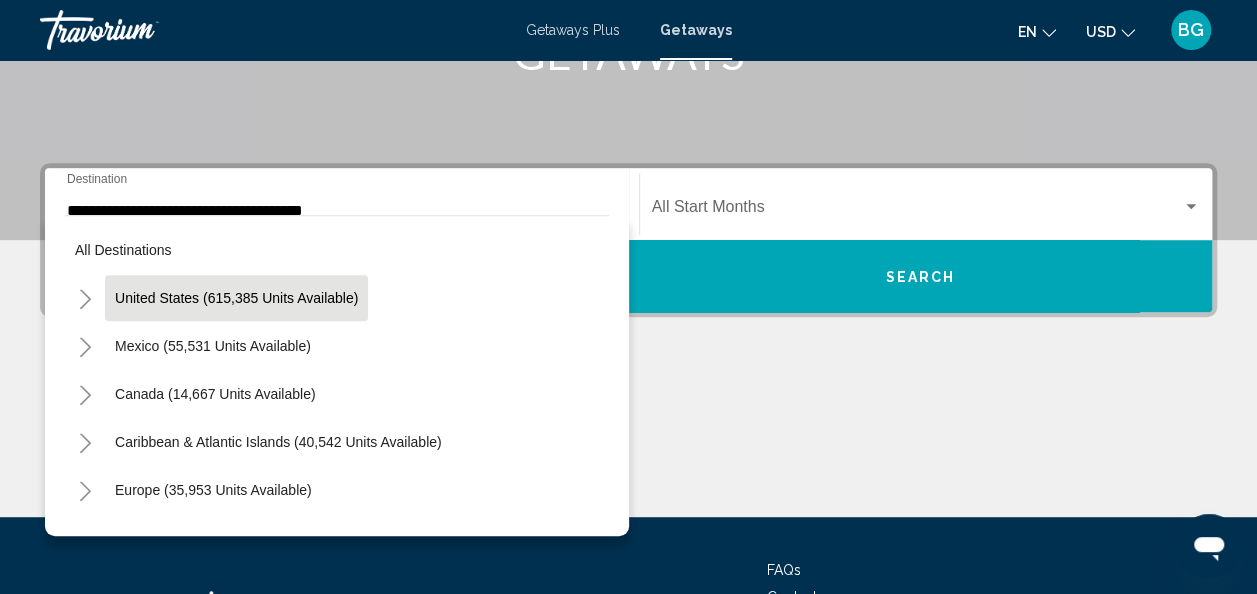 click on "Getaways Plus" at bounding box center [573, 30] 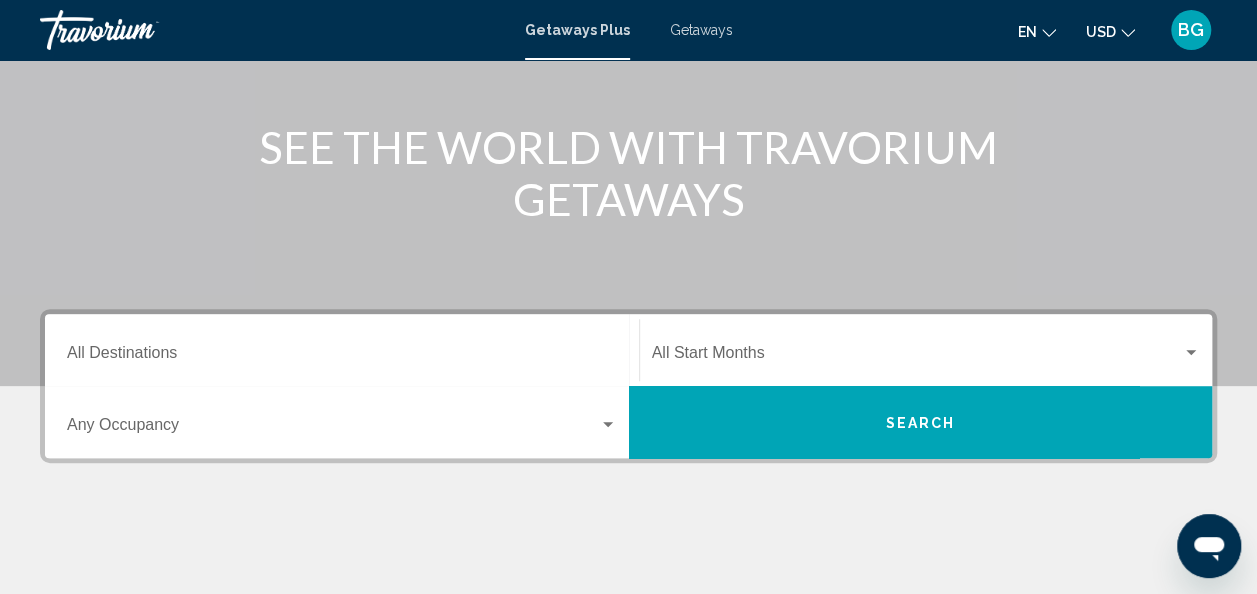 scroll, scrollTop: 218, scrollLeft: 0, axis: vertical 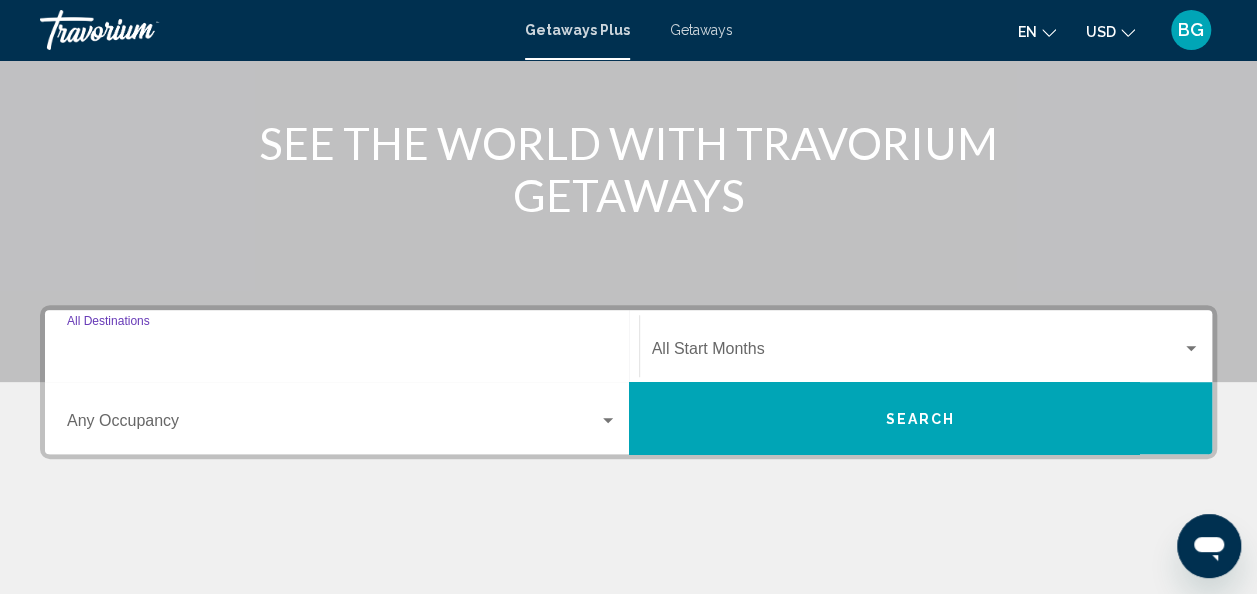 click on "Destination All Destinations" at bounding box center (342, 353) 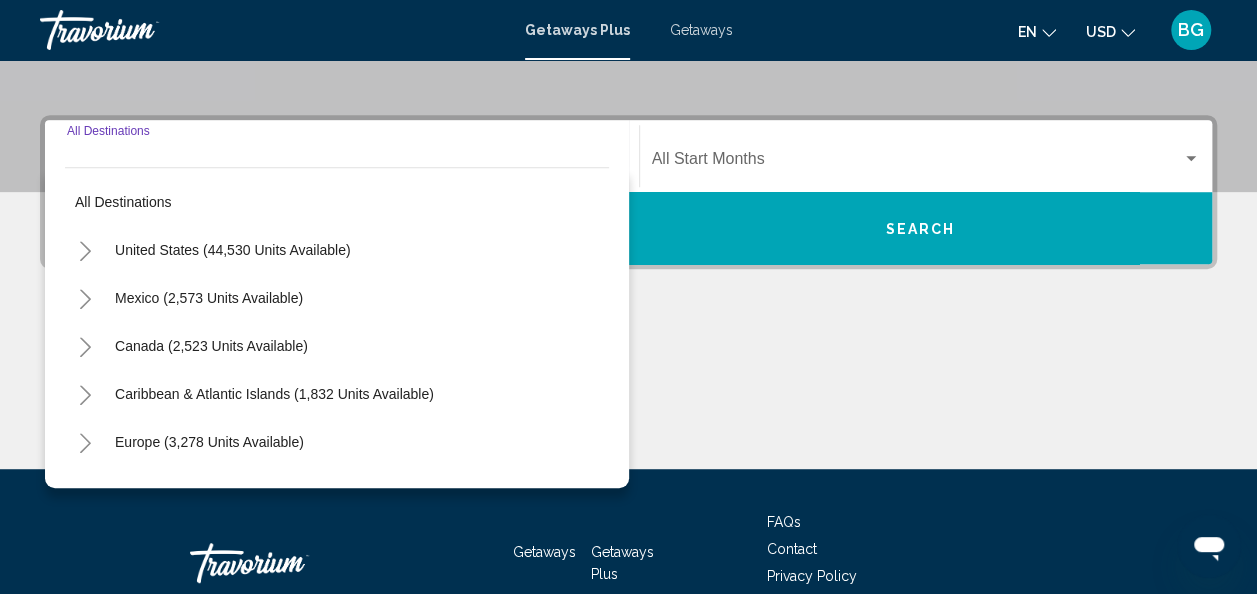 scroll, scrollTop: 458, scrollLeft: 0, axis: vertical 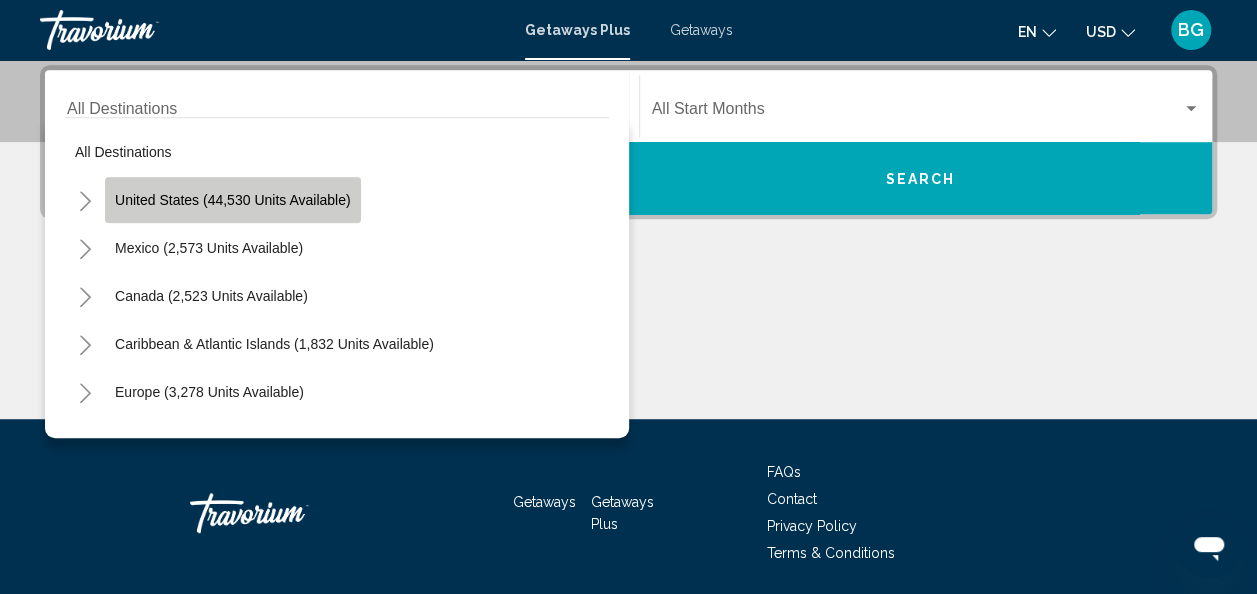 click on "United States (44,530 units available)" 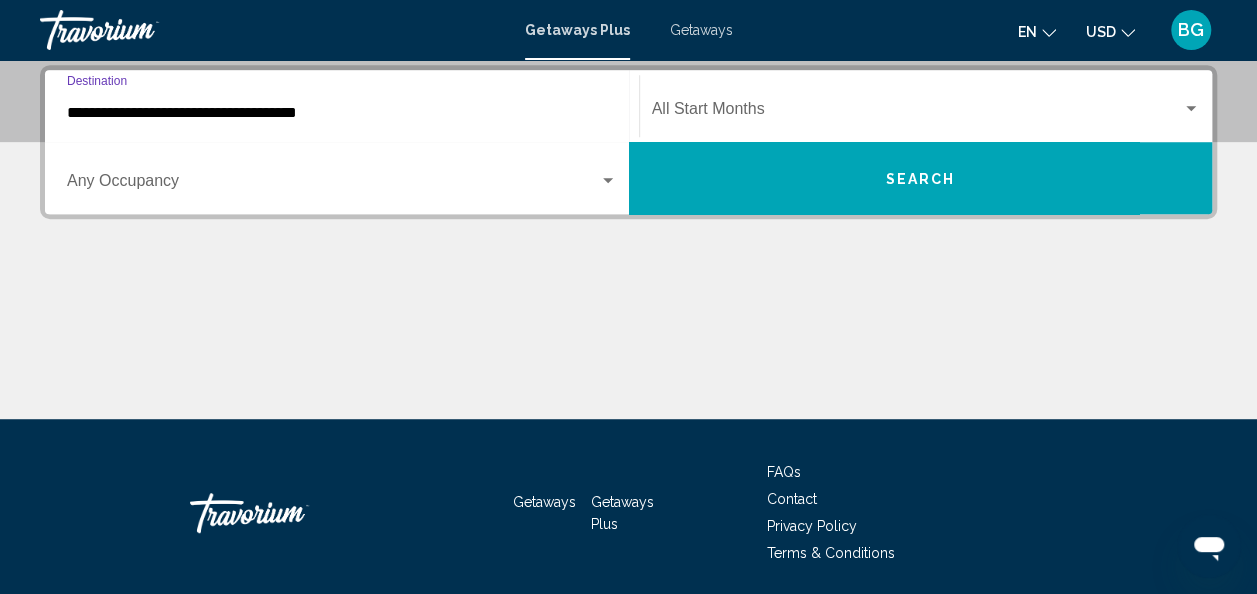 click on "**********" at bounding box center (342, 113) 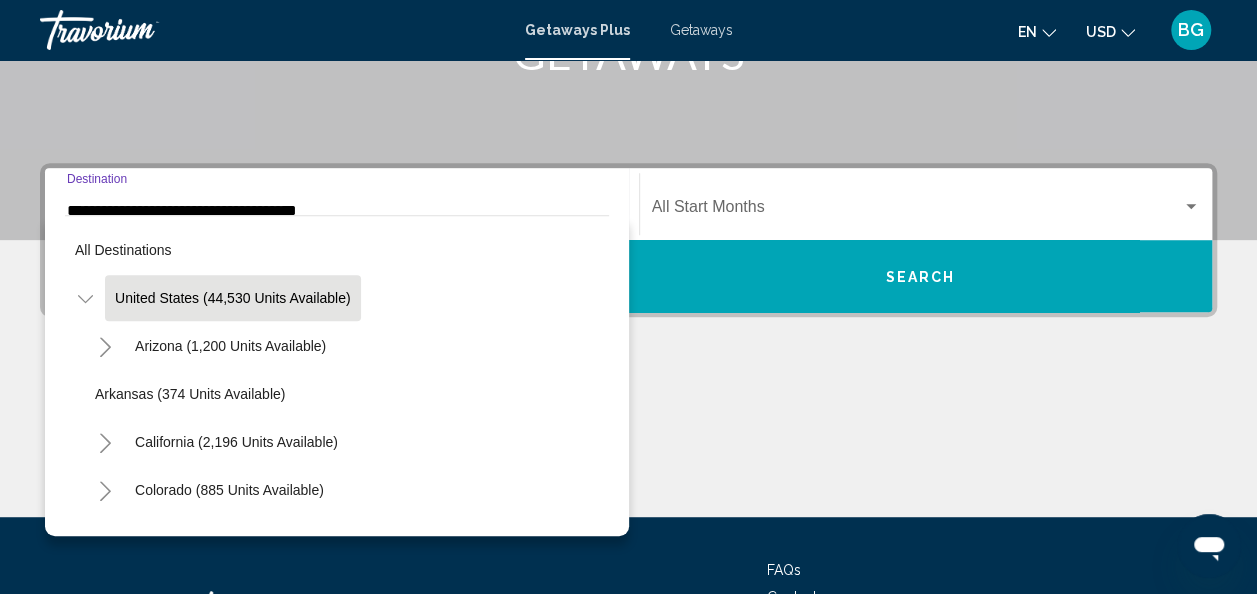 click 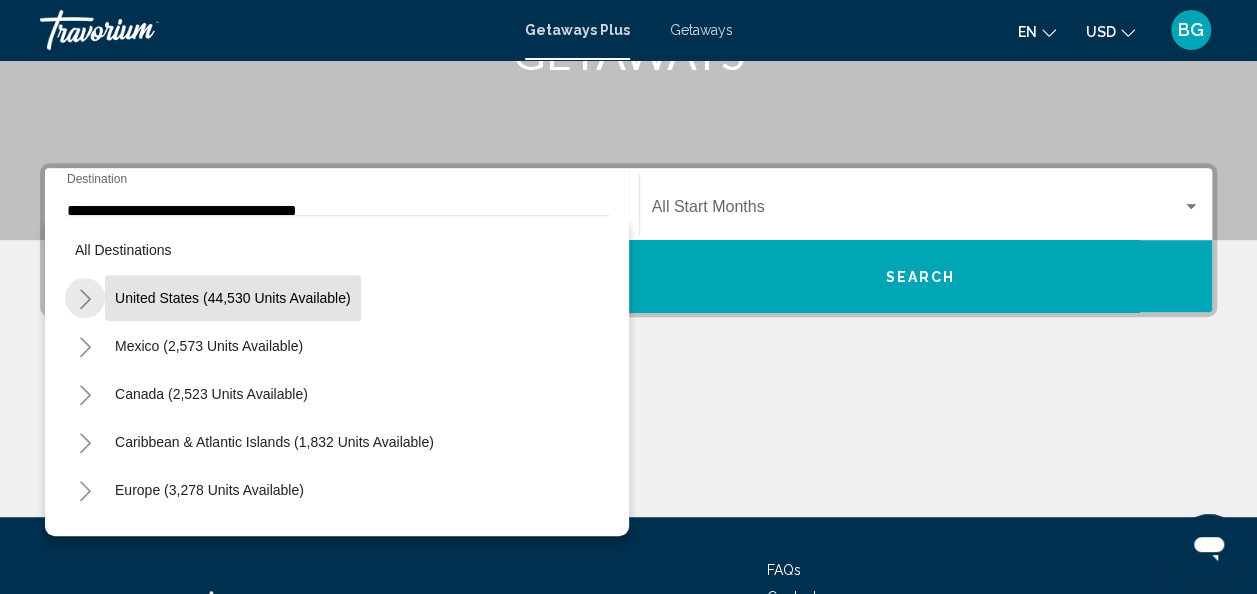 click 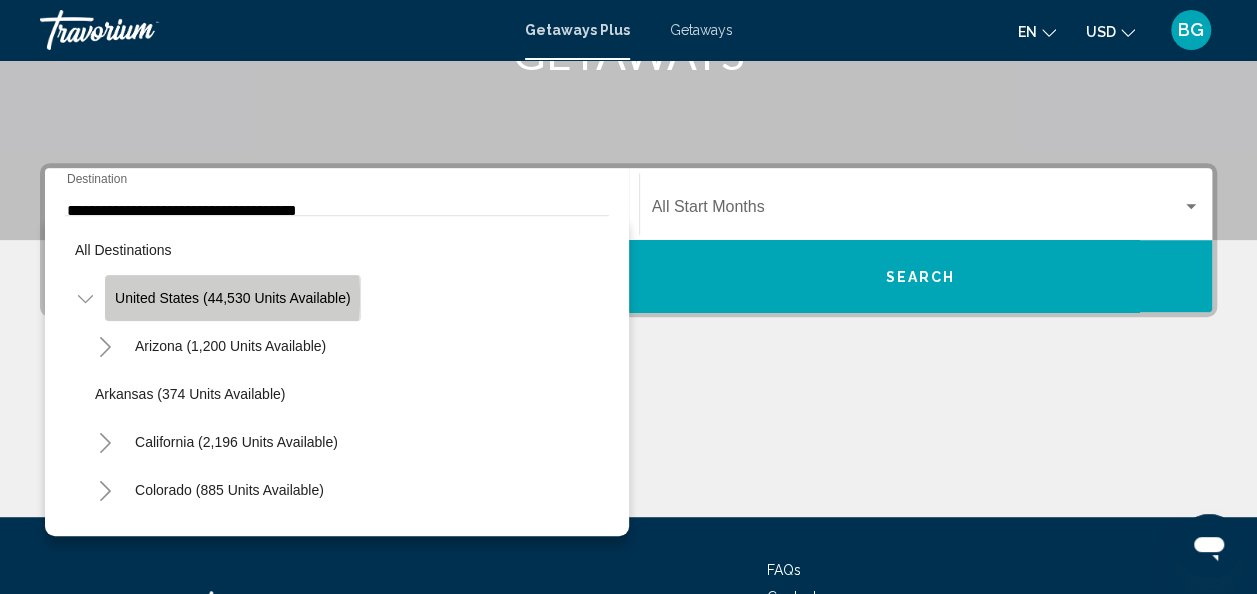 click on "United States (44,530 units available)" 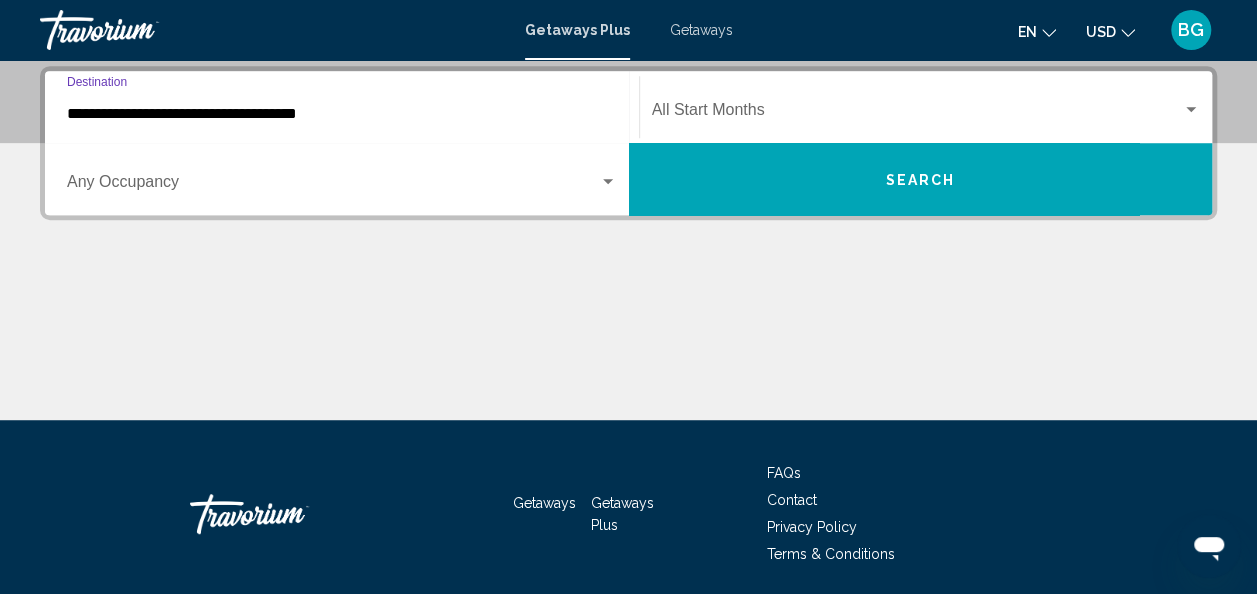 scroll, scrollTop: 458, scrollLeft: 0, axis: vertical 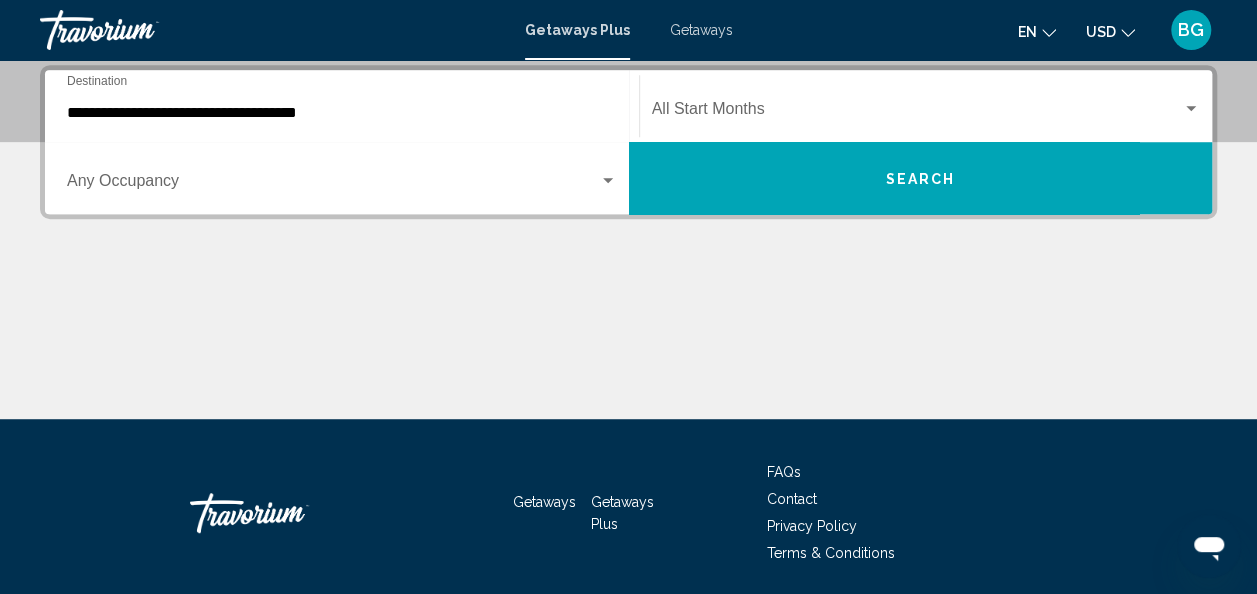 click on "Start Month All Start Months" 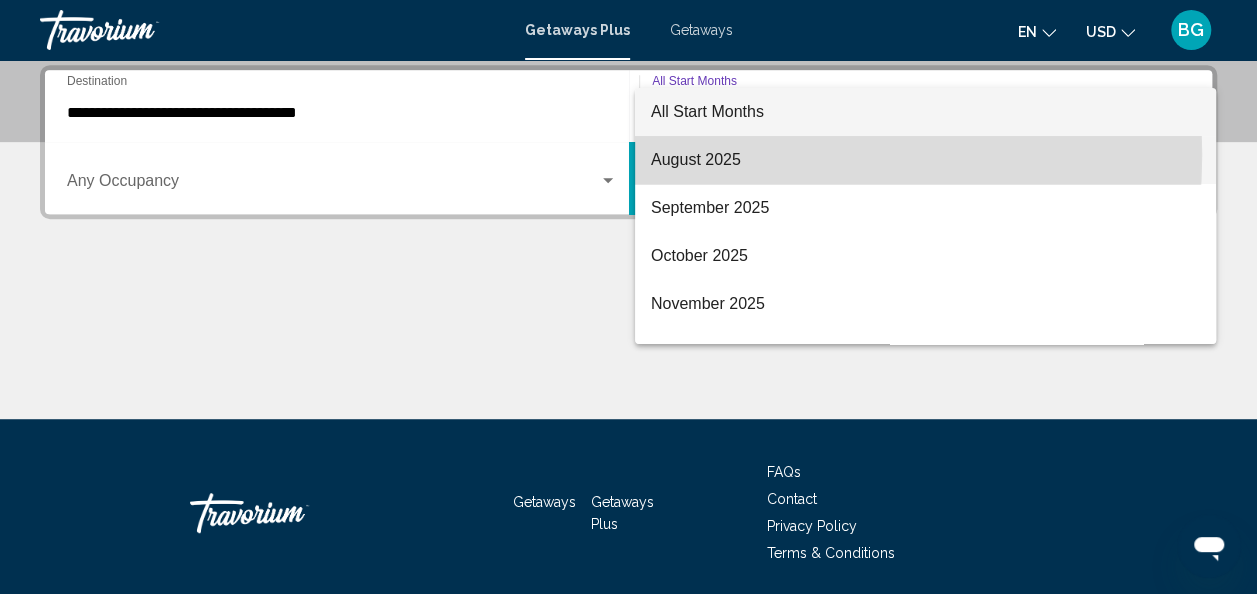 click on "August 2025" at bounding box center [925, 160] 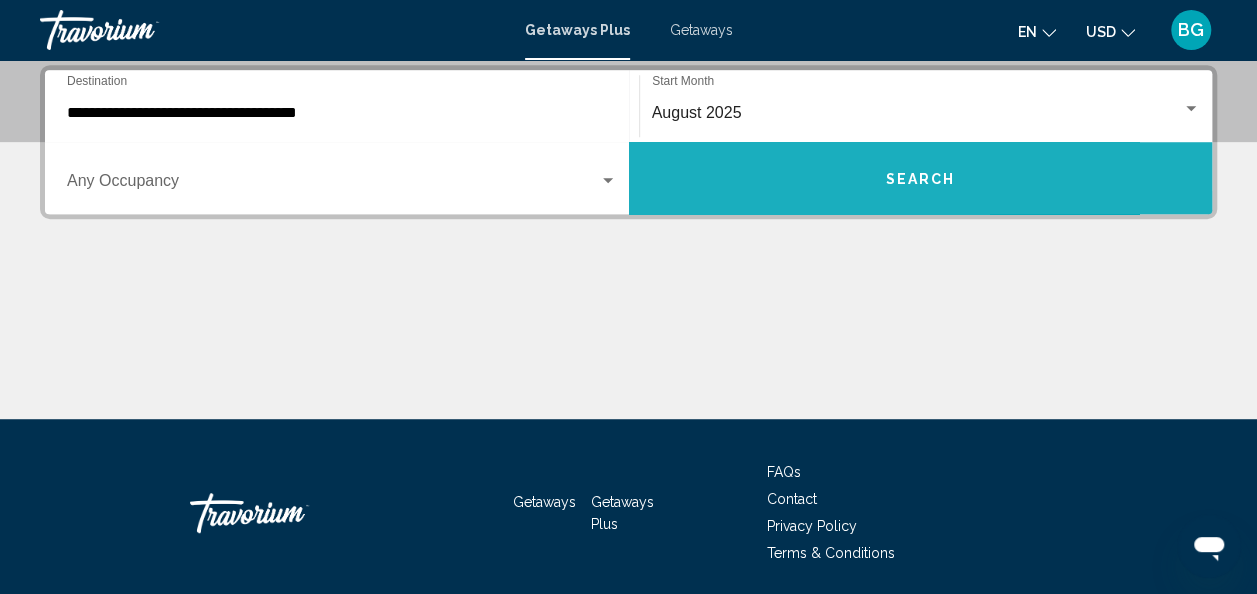 click on "Search" at bounding box center [921, 178] 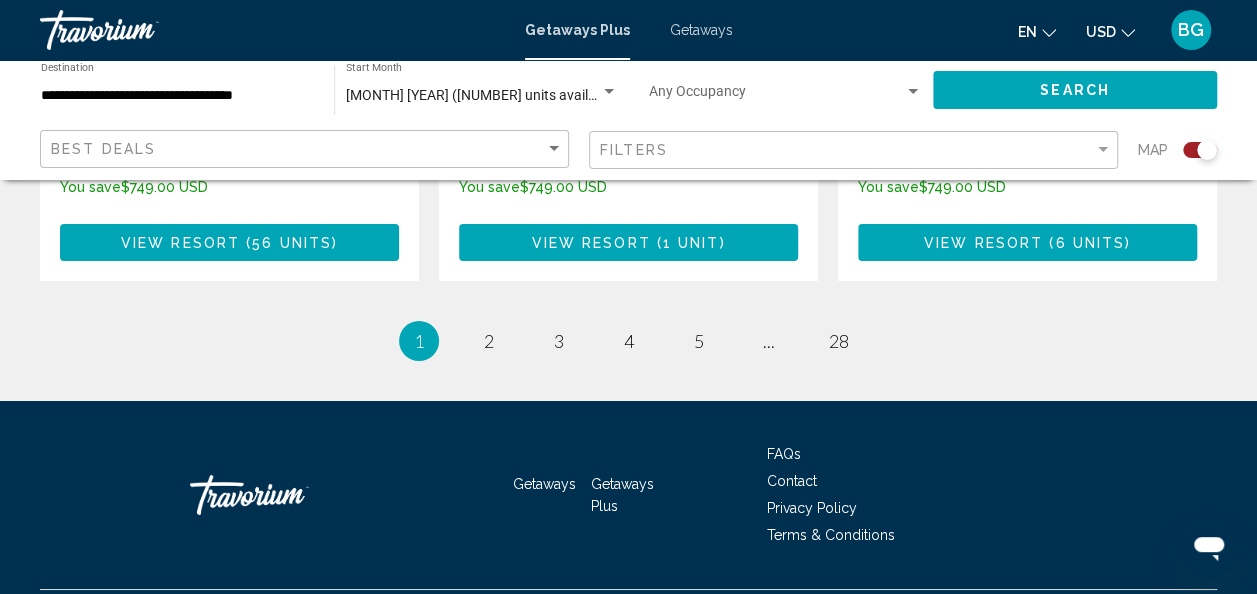 scroll, scrollTop: 3463, scrollLeft: 0, axis: vertical 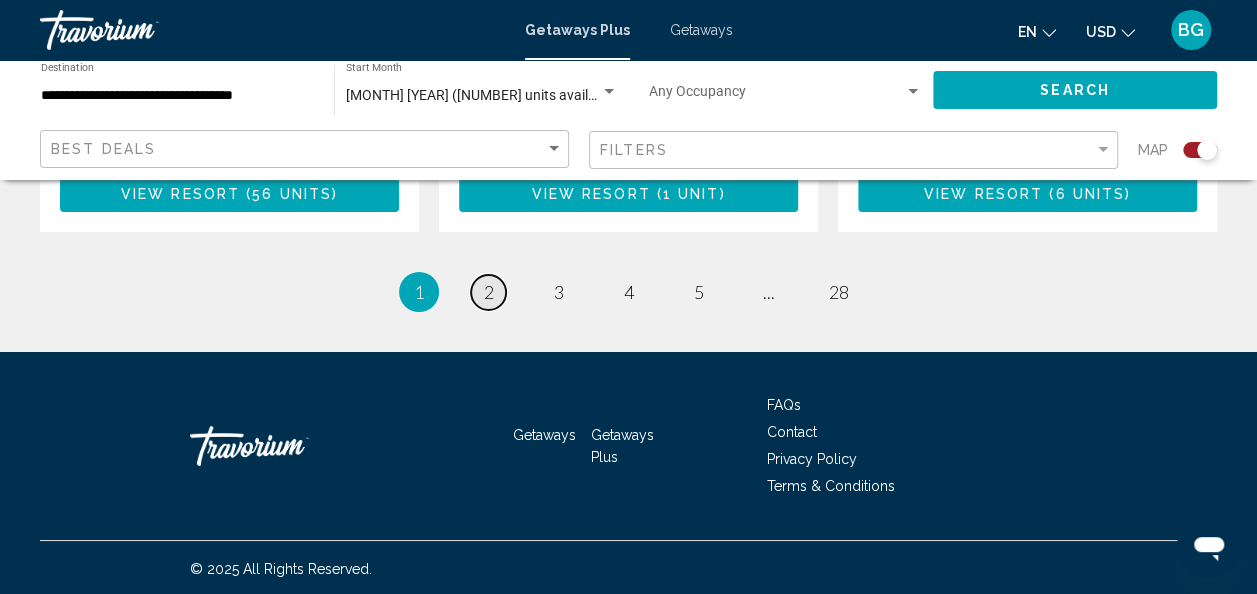 click on "page  2" at bounding box center (488, 292) 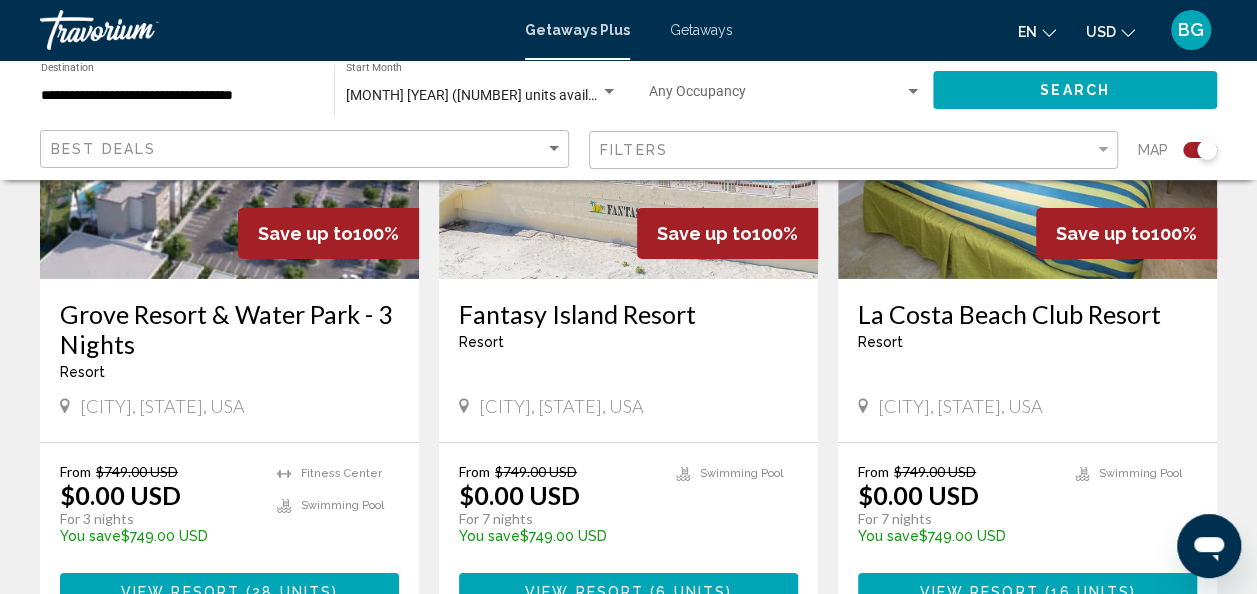 scroll, scrollTop: 3493, scrollLeft: 0, axis: vertical 